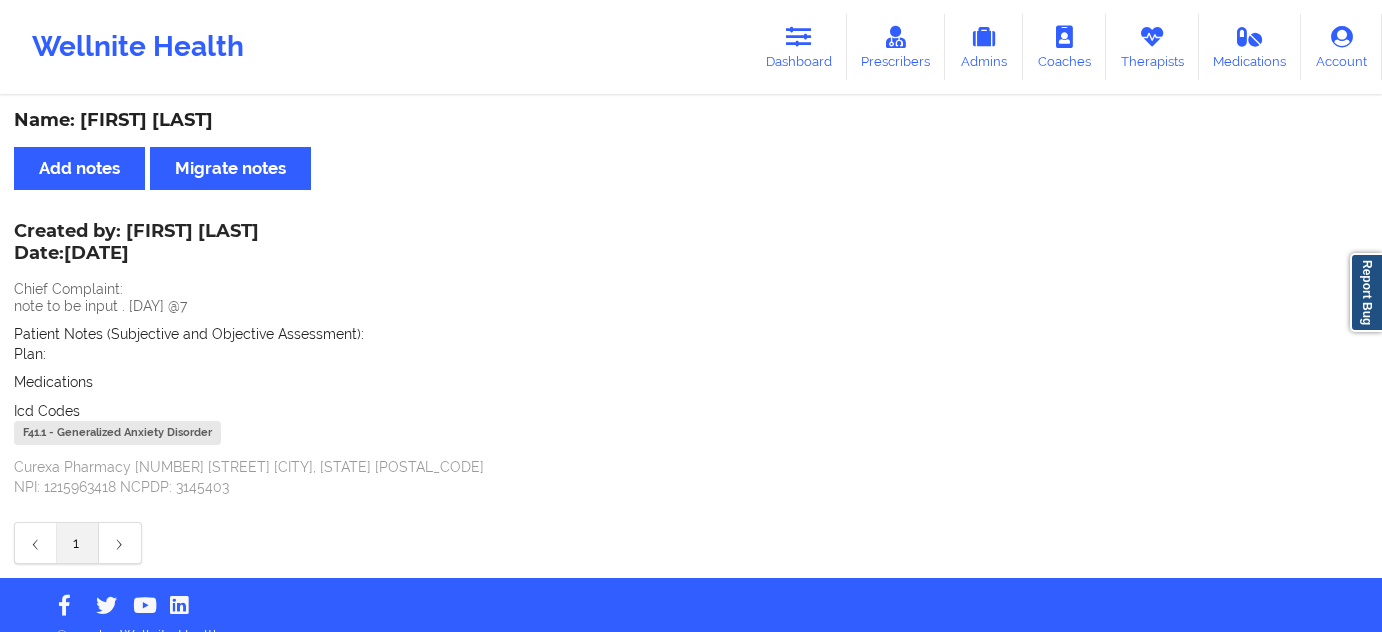 scroll, scrollTop: 0, scrollLeft: 0, axis: both 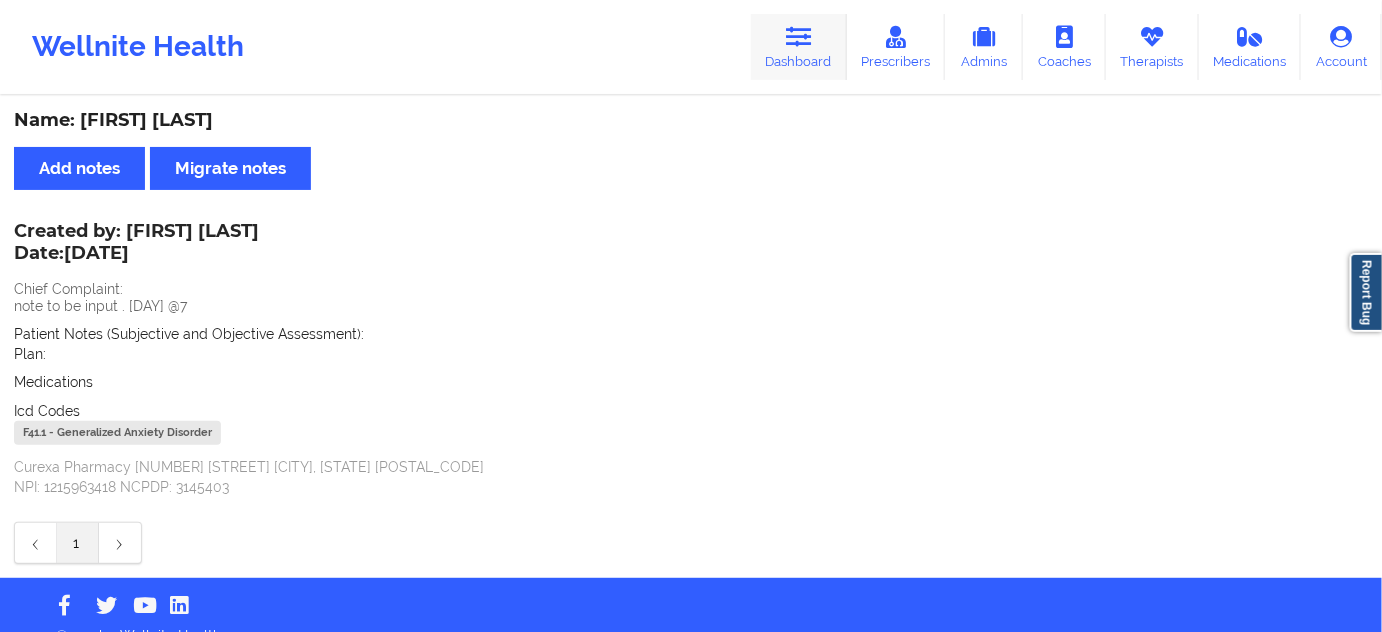 click on "Dashboard" at bounding box center (799, 47) 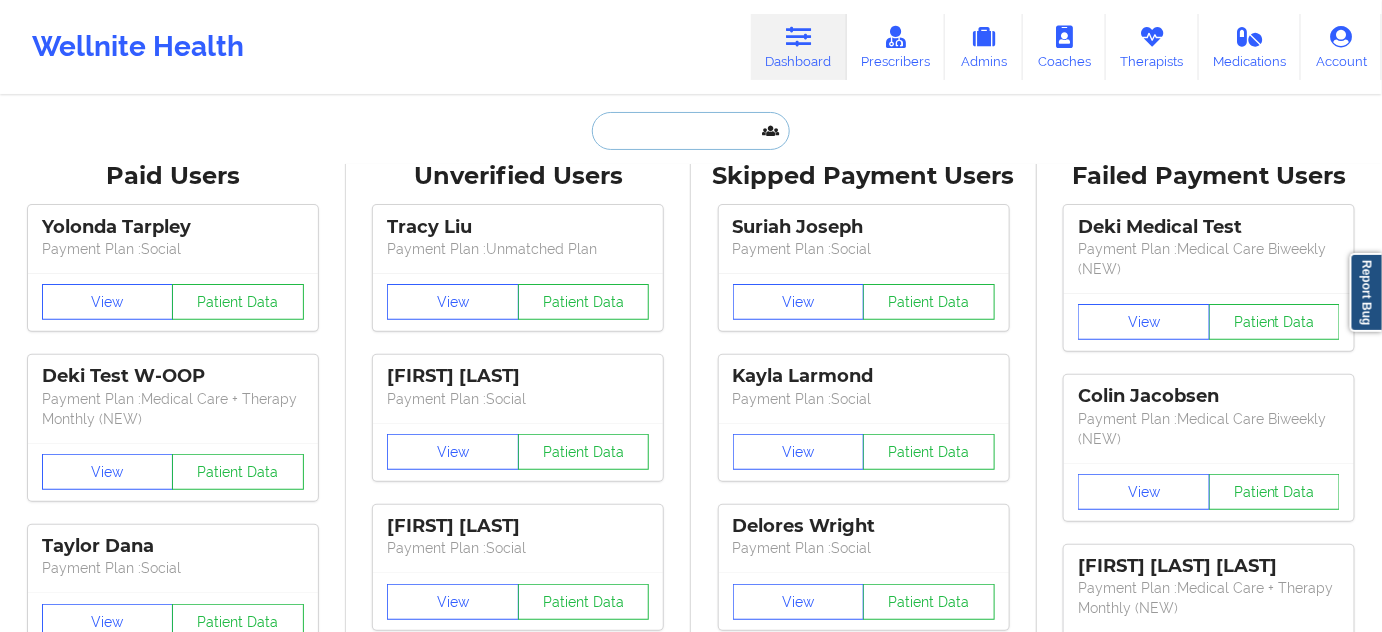 click at bounding box center [691, 131] 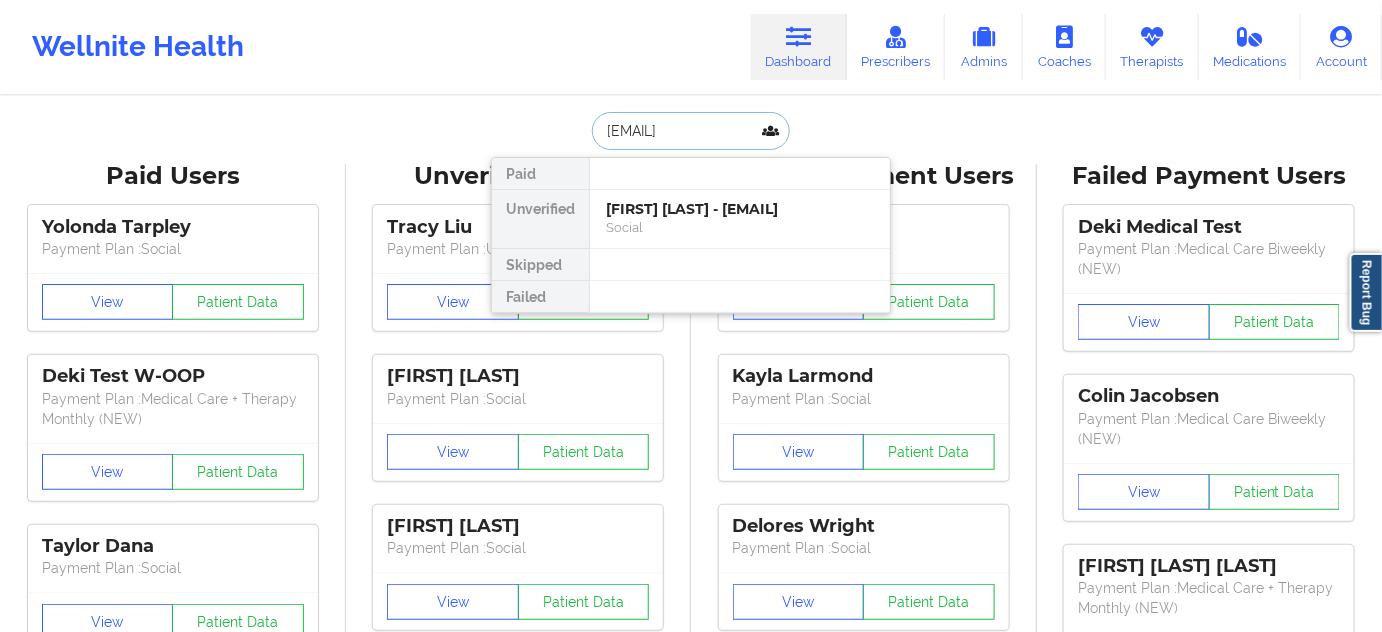 scroll, scrollTop: 0, scrollLeft: 33, axis: horizontal 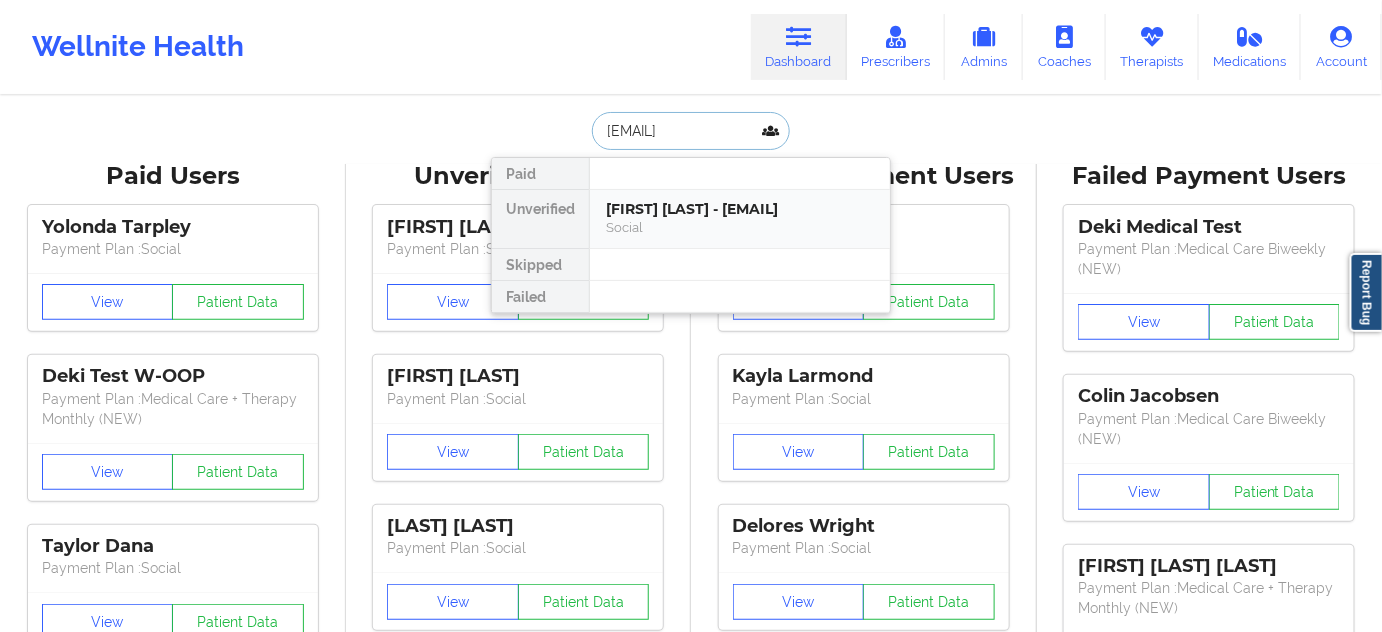 click on "[FIRST] [LAST] - [EMAIL]" at bounding box center [740, 209] 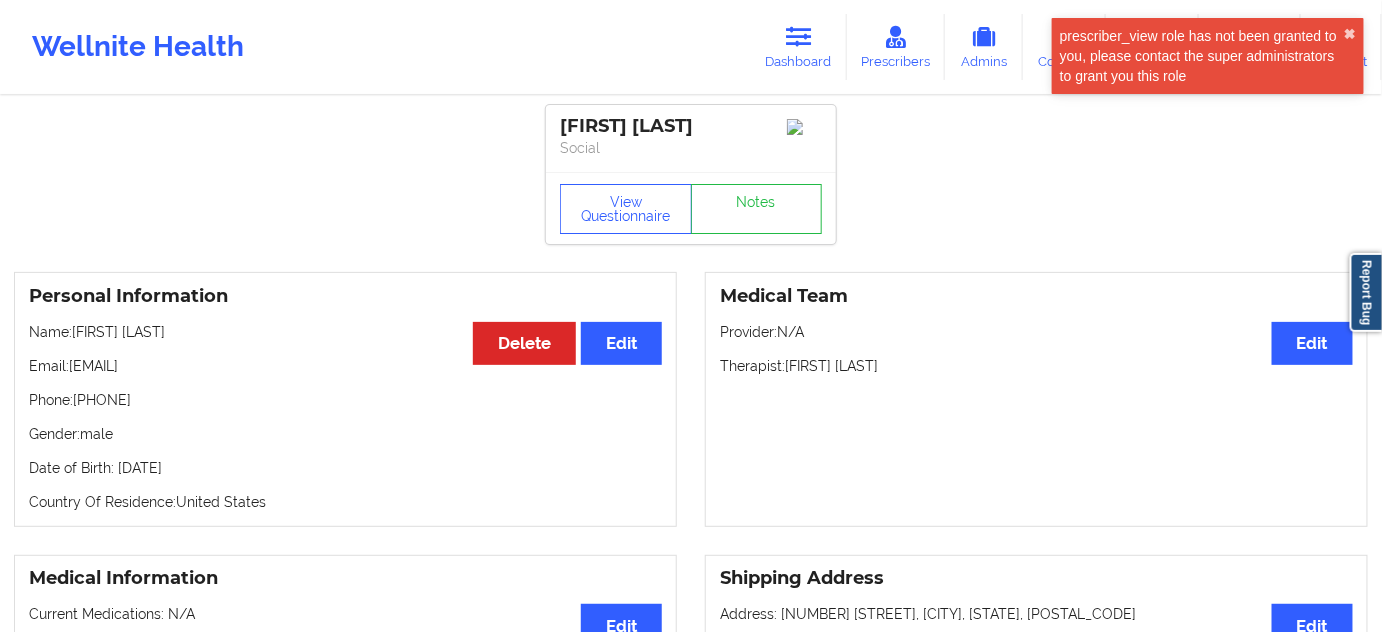drag, startPoint x: 714, startPoint y: 127, endPoint x: 549, endPoint y: 134, distance: 165.14842 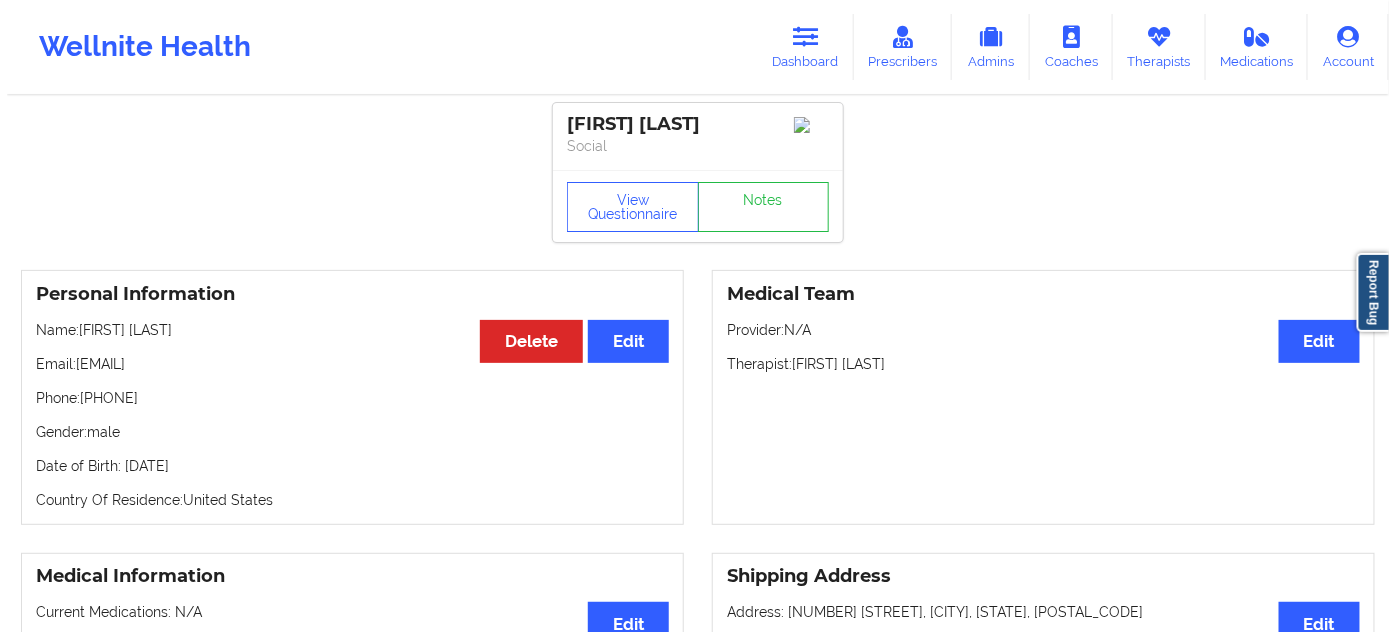 scroll, scrollTop: 0, scrollLeft: 0, axis: both 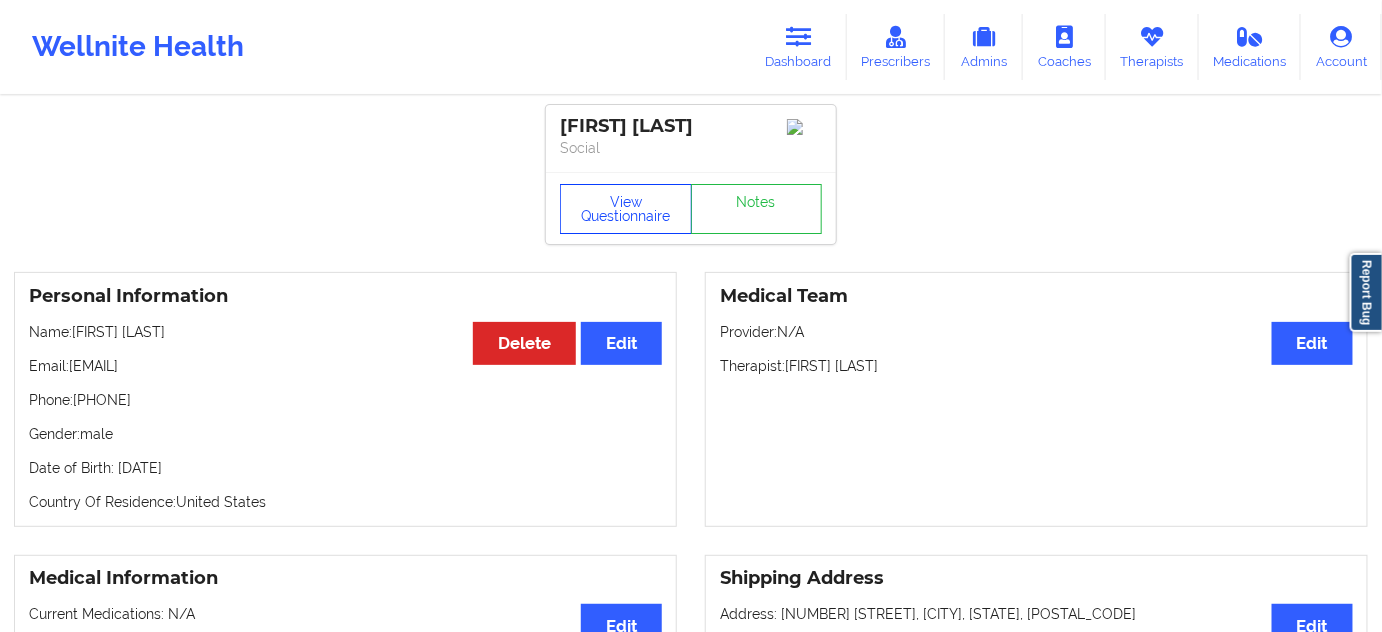 click on "View Questionnaire" at bounding box center (626, 209) 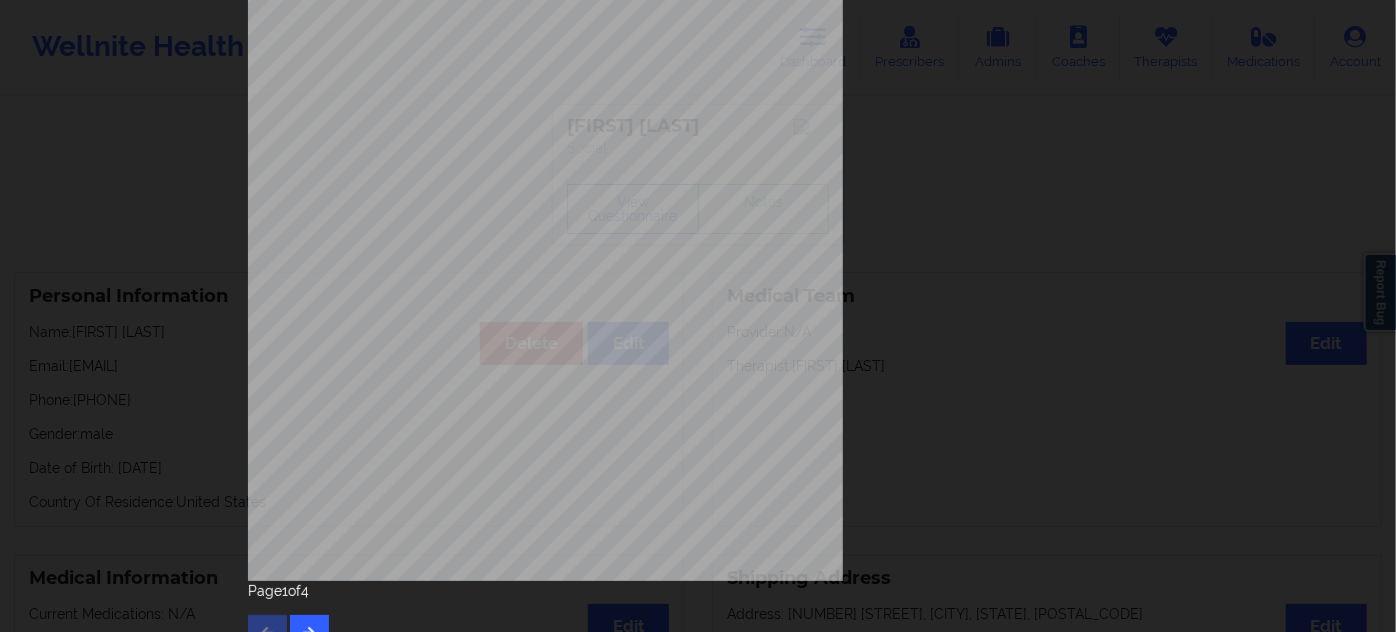 scroll, scrollTop: 322, scrollLeft: 0, axis: vertical 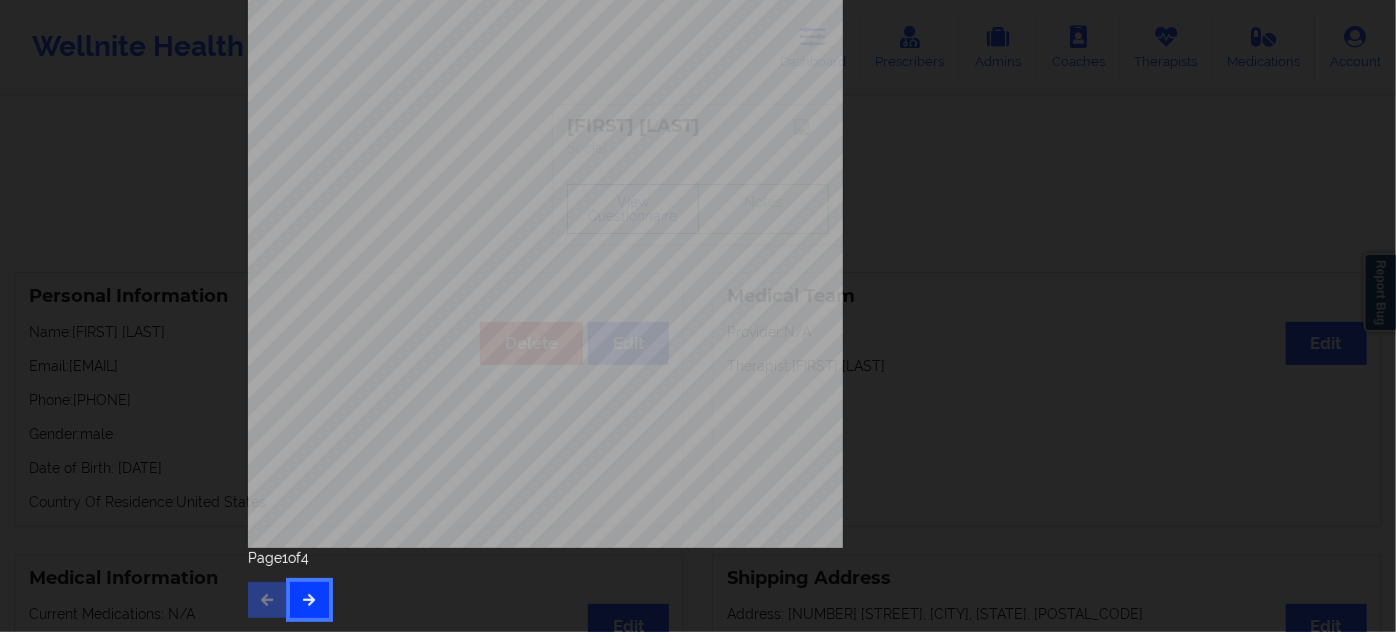 click at bounding box center [309, 600] 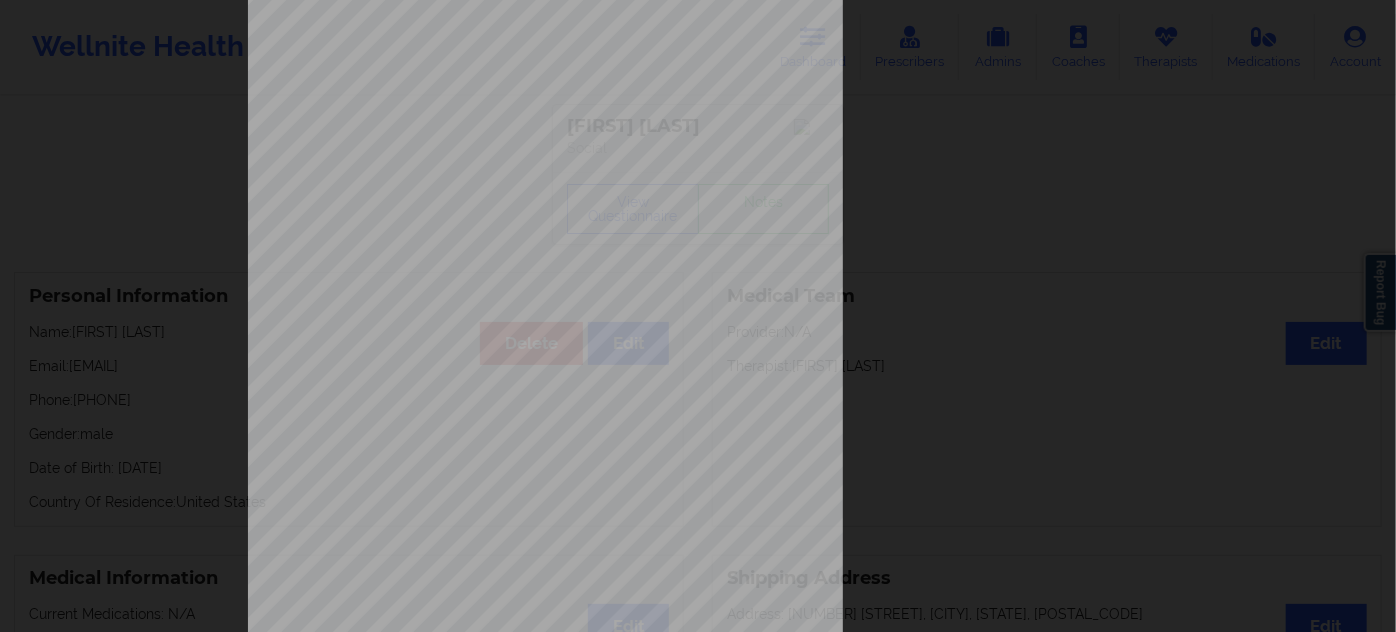 scroll, scrollTop: 303, scrollLeft: 0, axis: vertical 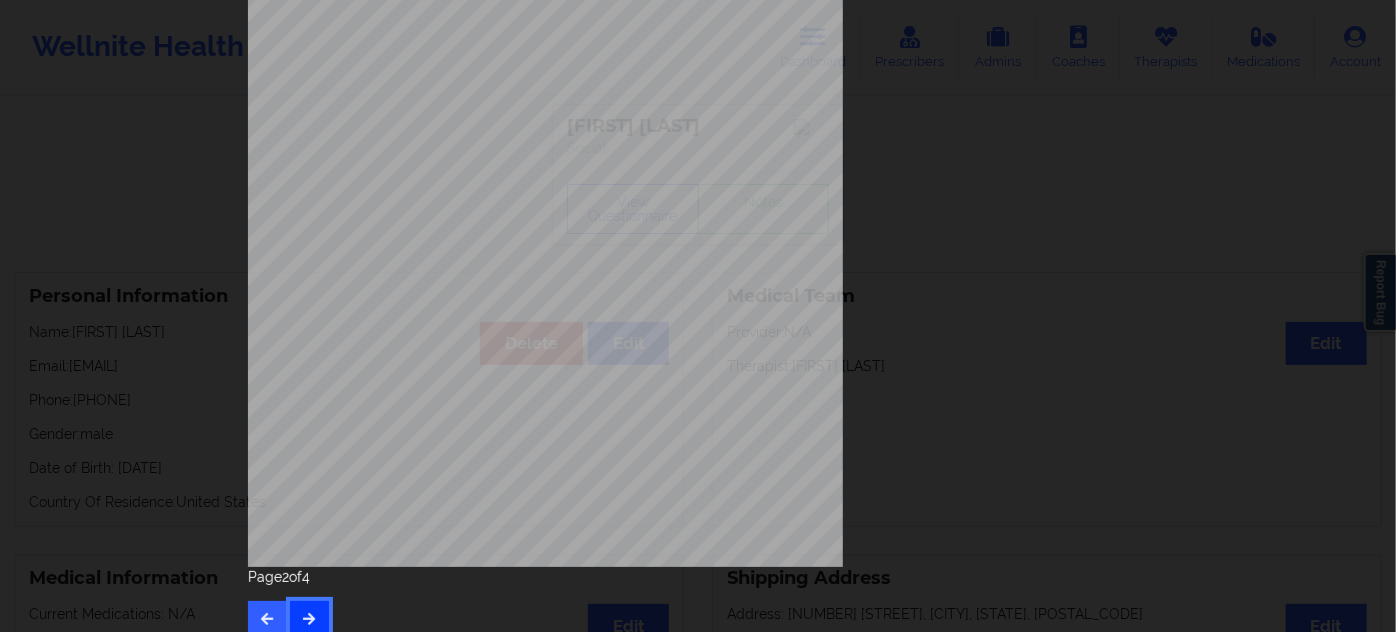 click at bounding box center [309, 619] 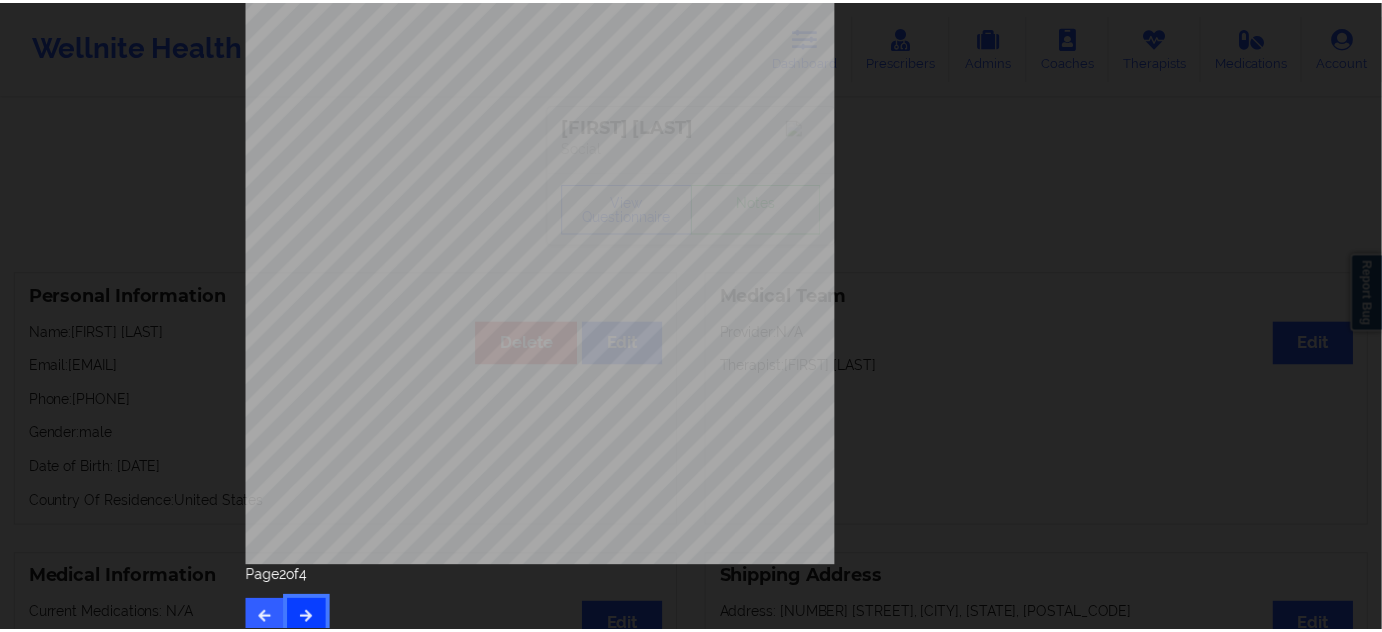 scroll, scrollTop: 0, scrollLeft: 0, axis: both 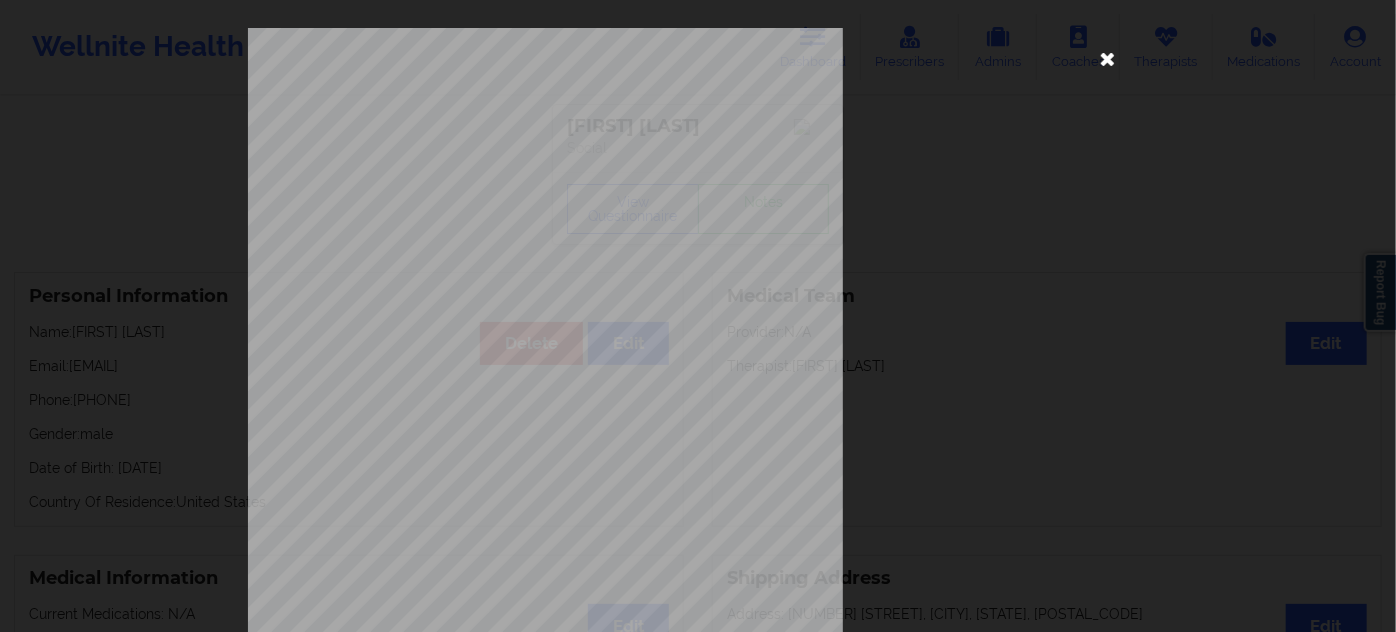 click at bounding box center (1108, 58) 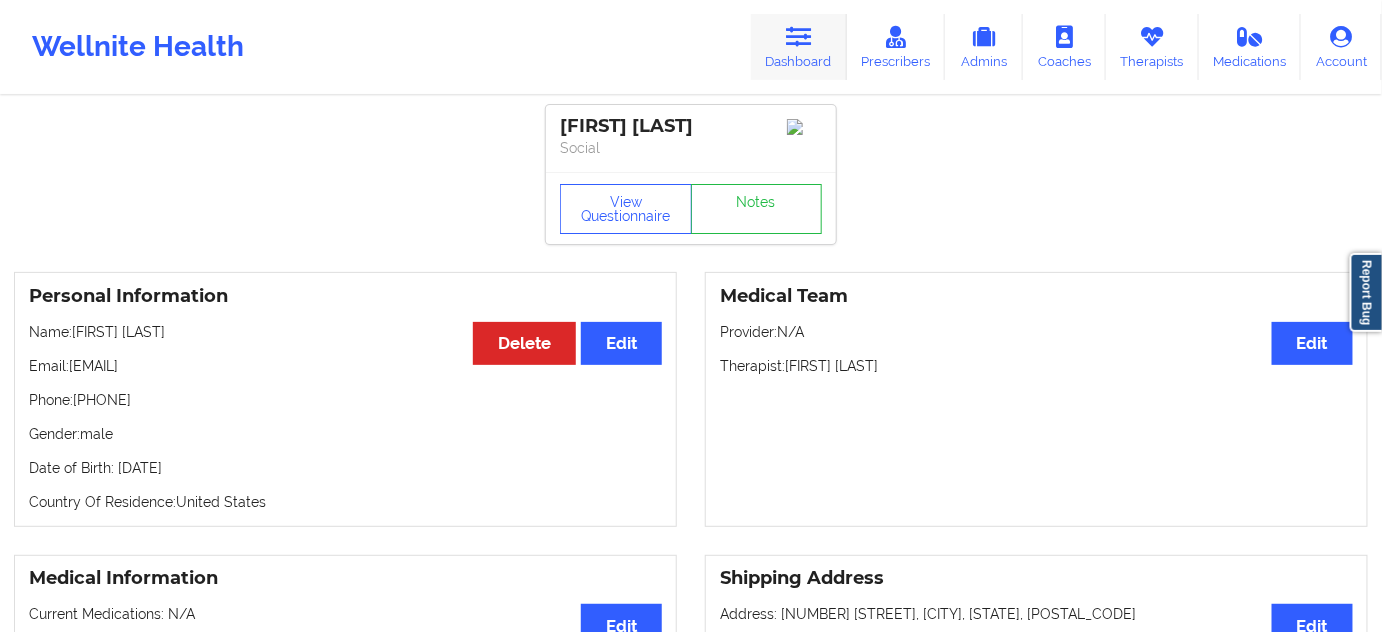 click at bounding box center (799, 37) 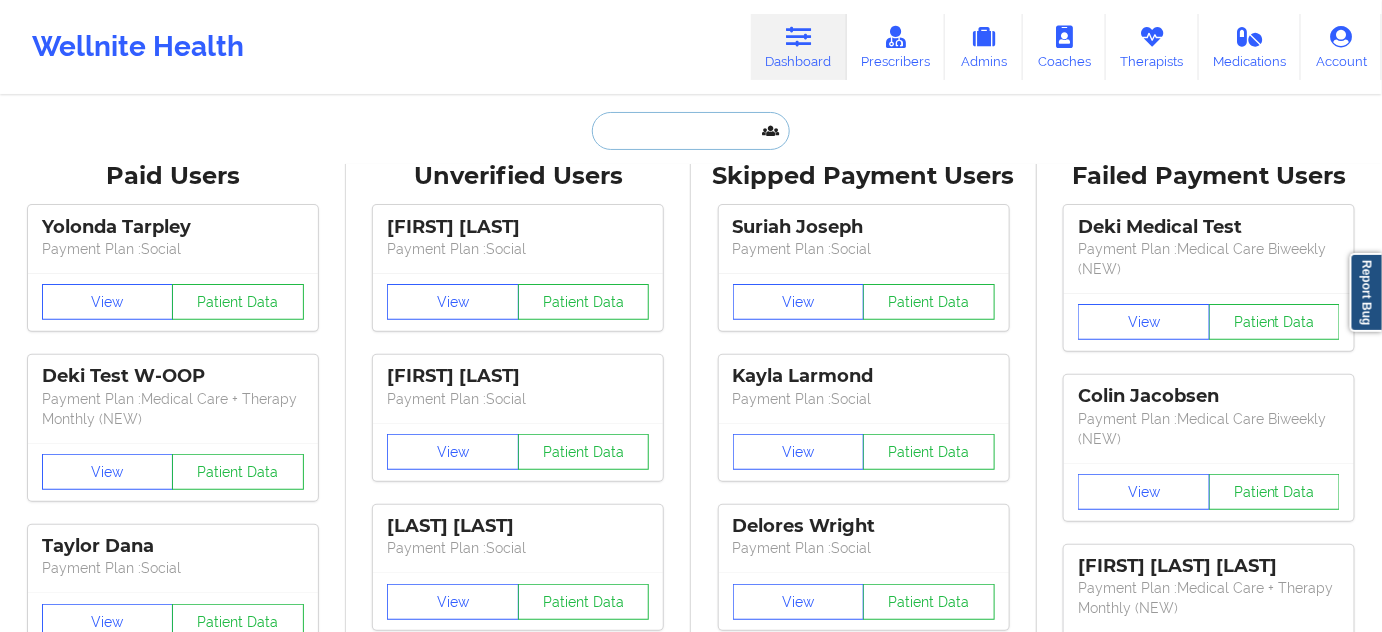 click at bounding box center (691, 131) 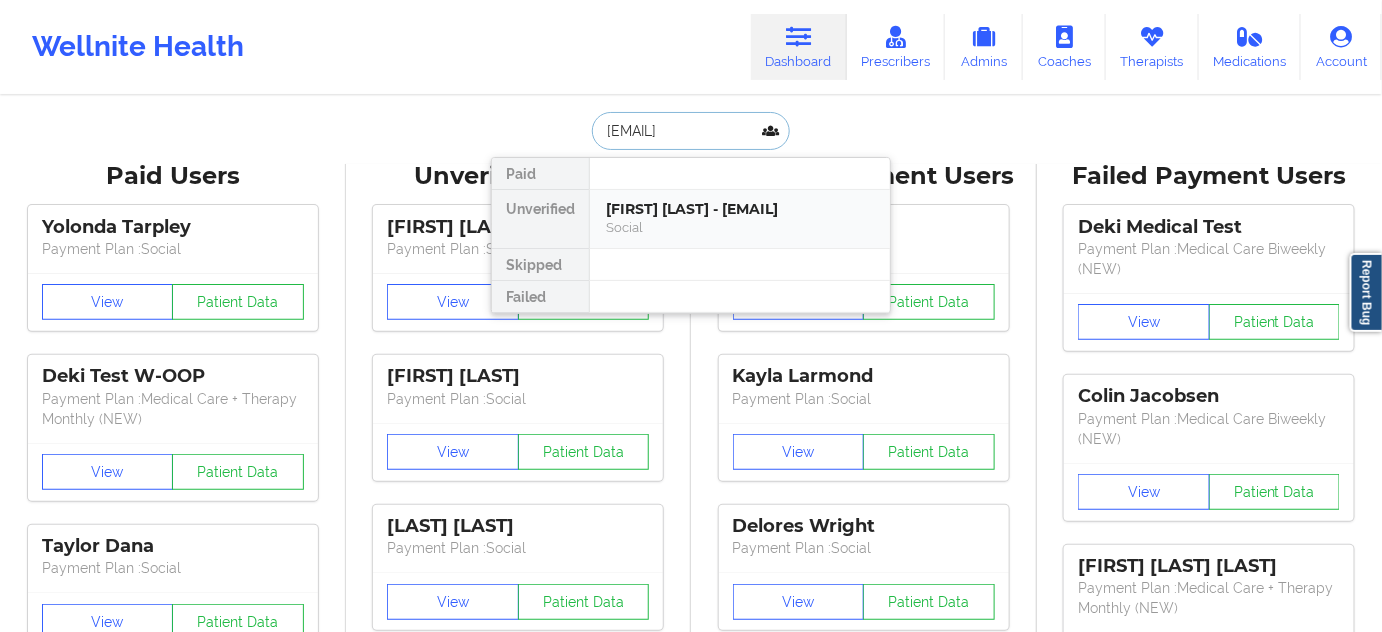 scroll, scrollTop: 0, scrollLeft: 27, axis: horizontal 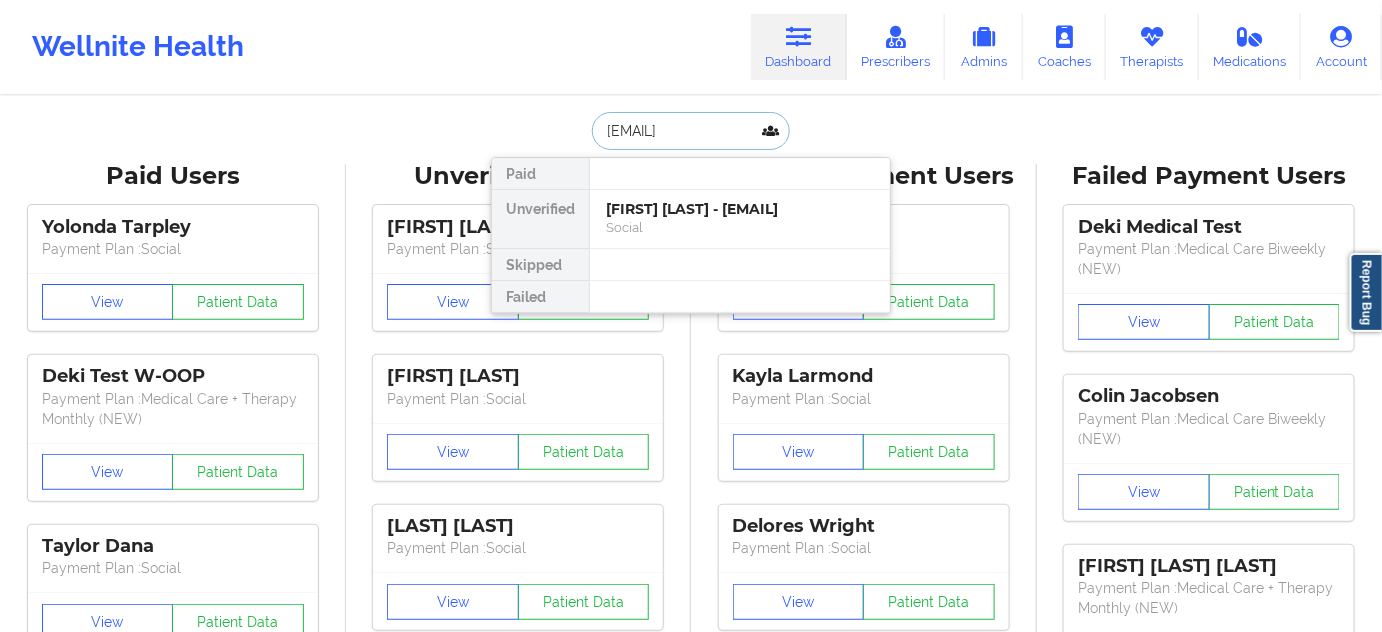 click on "[FIRST] [LAST] - [EMAIL]" at bounding box center (740, 209) 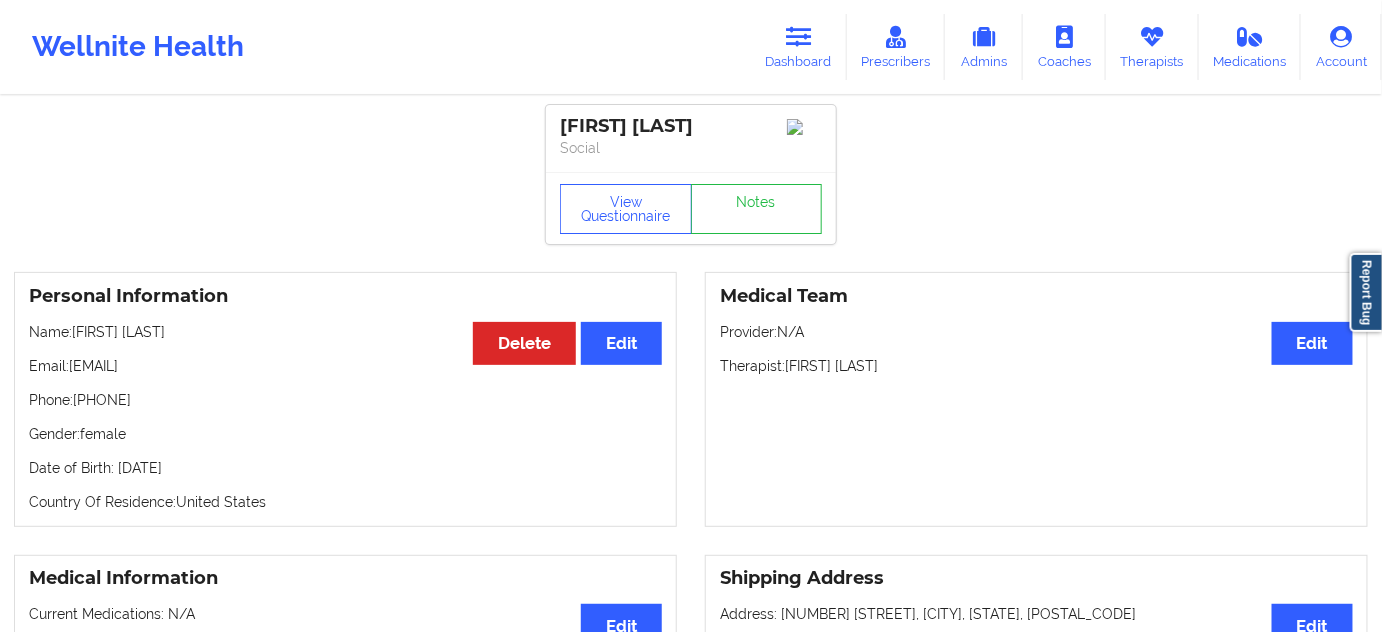 drag, startPoint x: 749, startPoint y: 107, endPoint x: 552, endPoint y: 116, distance: 197.20547 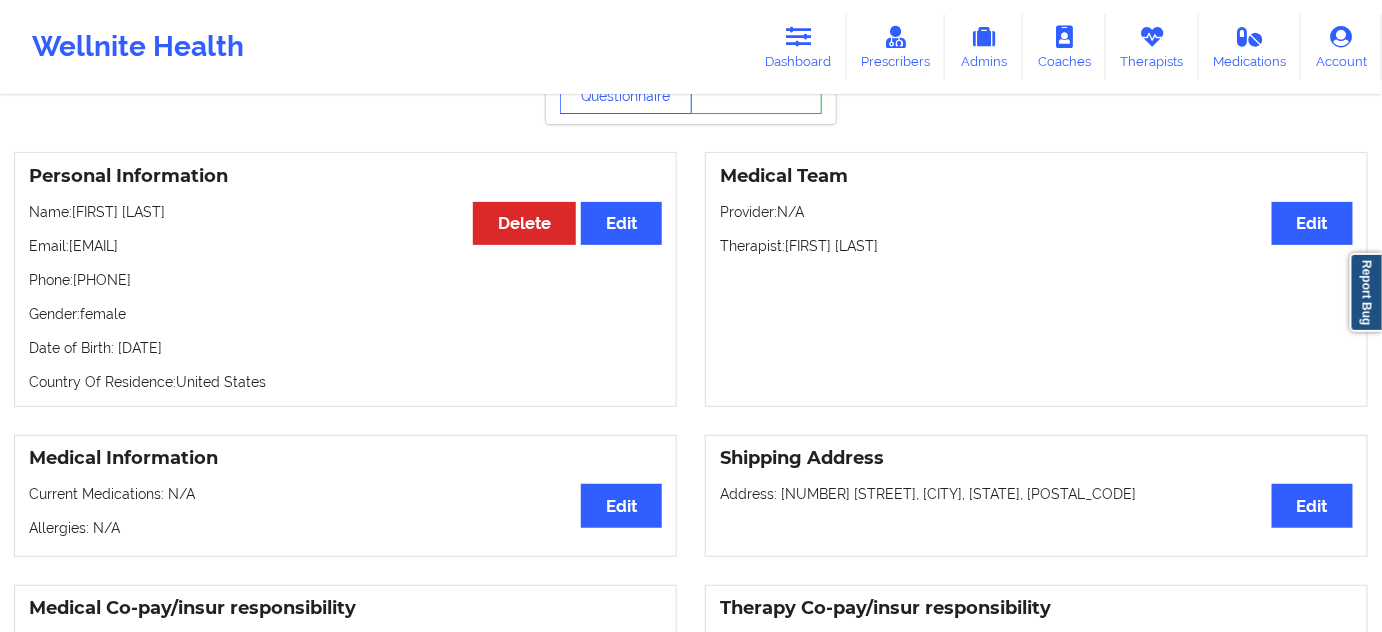 scroll, scrollTop: 0, scrollLeft: 0, axis: both 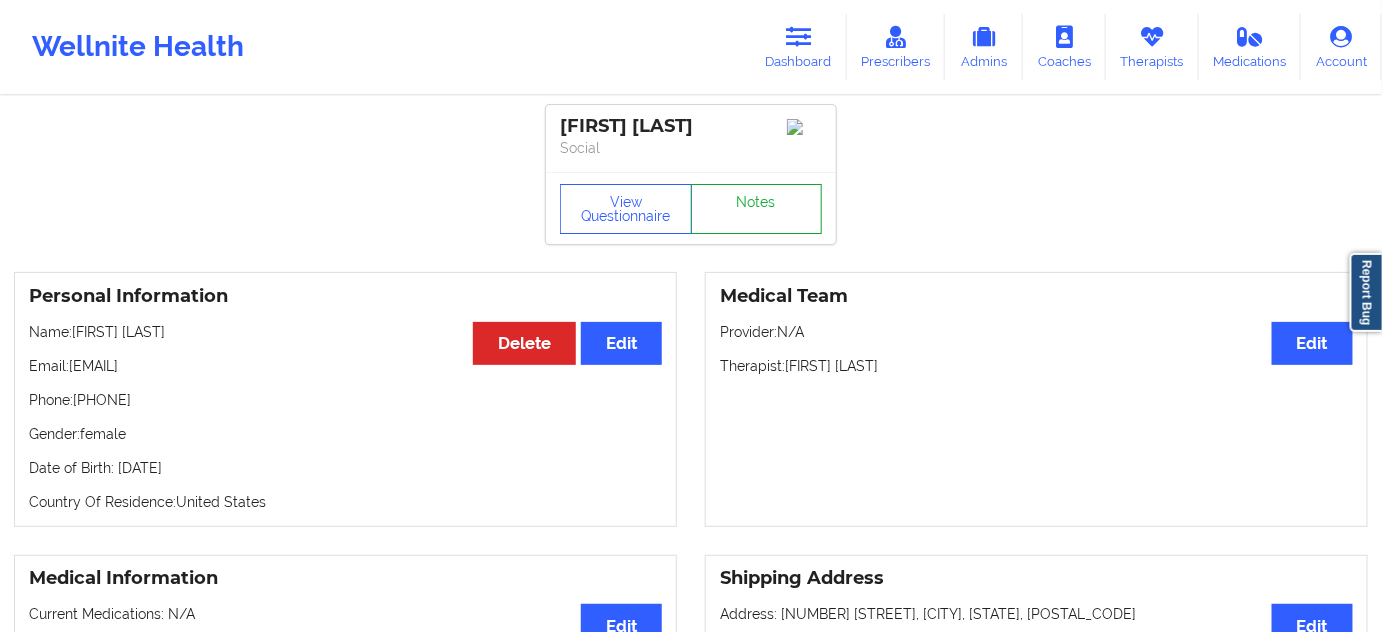click on "Notes" at bounding box center (757, 209) 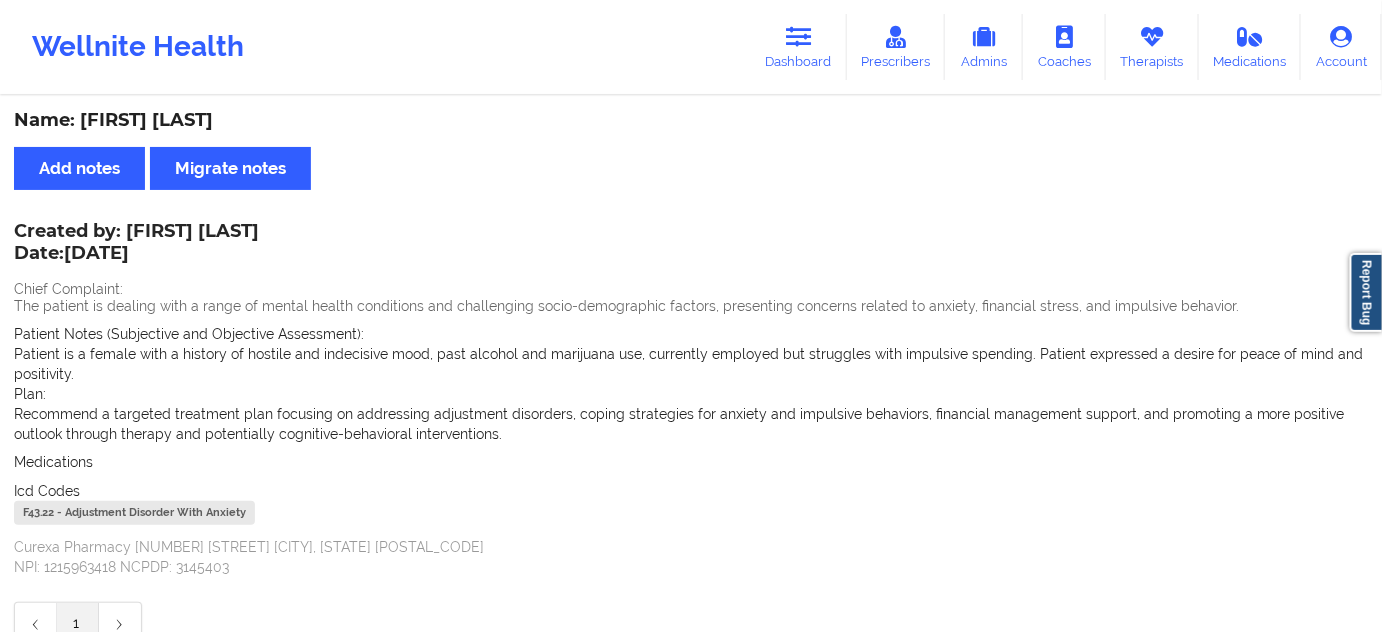click on "F43.22 - Adjustment Disorder With Anxiety" at bounding box center [134, 513] 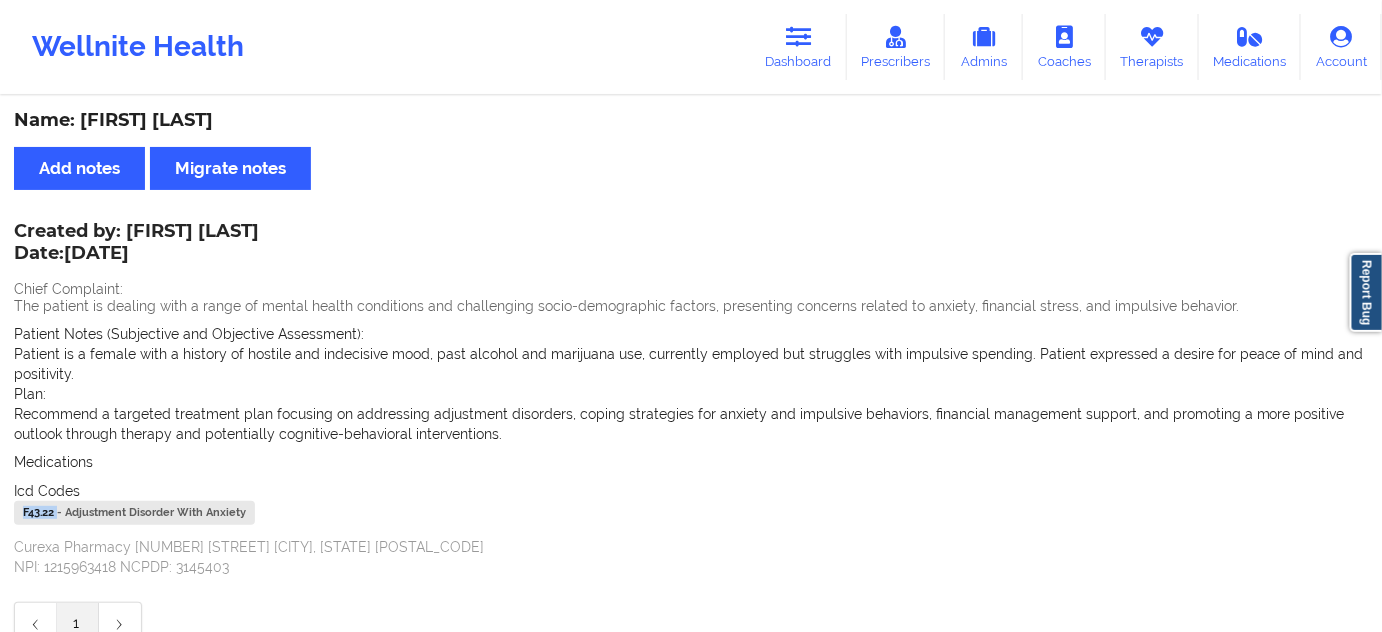 click on "F43.22 - Adjustment Disorder With Anxiety" at bounding box center [134, 513] 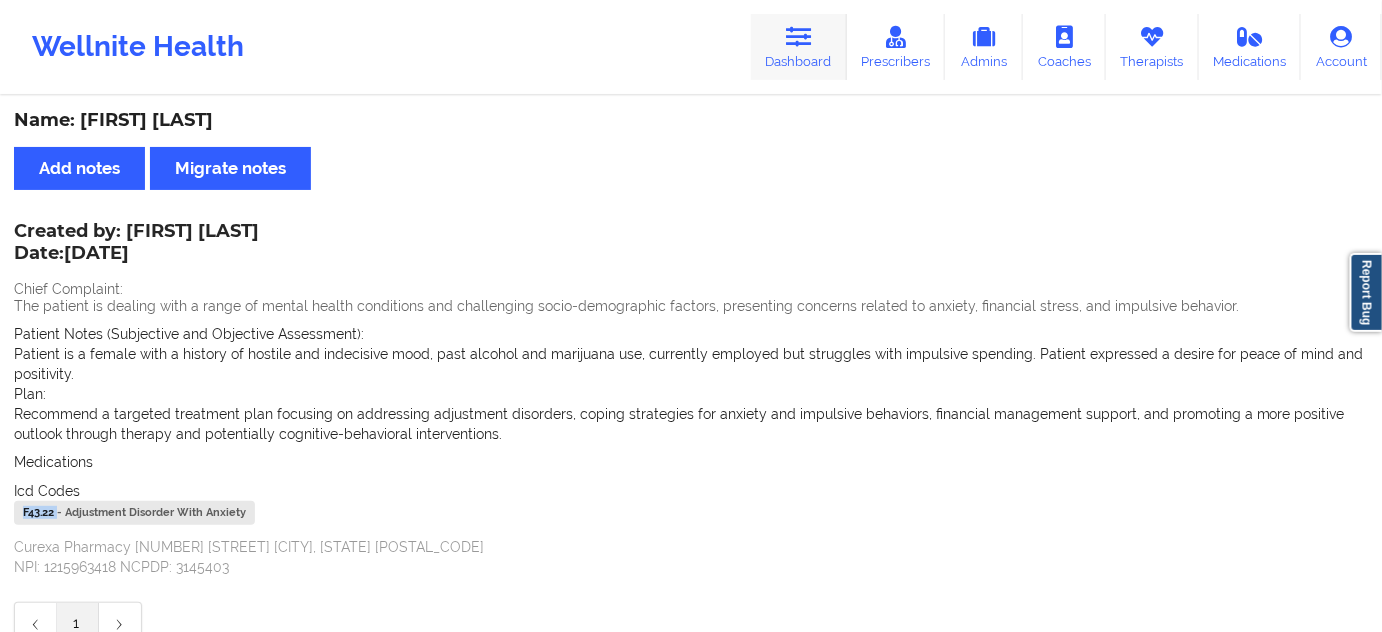 click on "Dashboard" at bounding box center (799, 47) 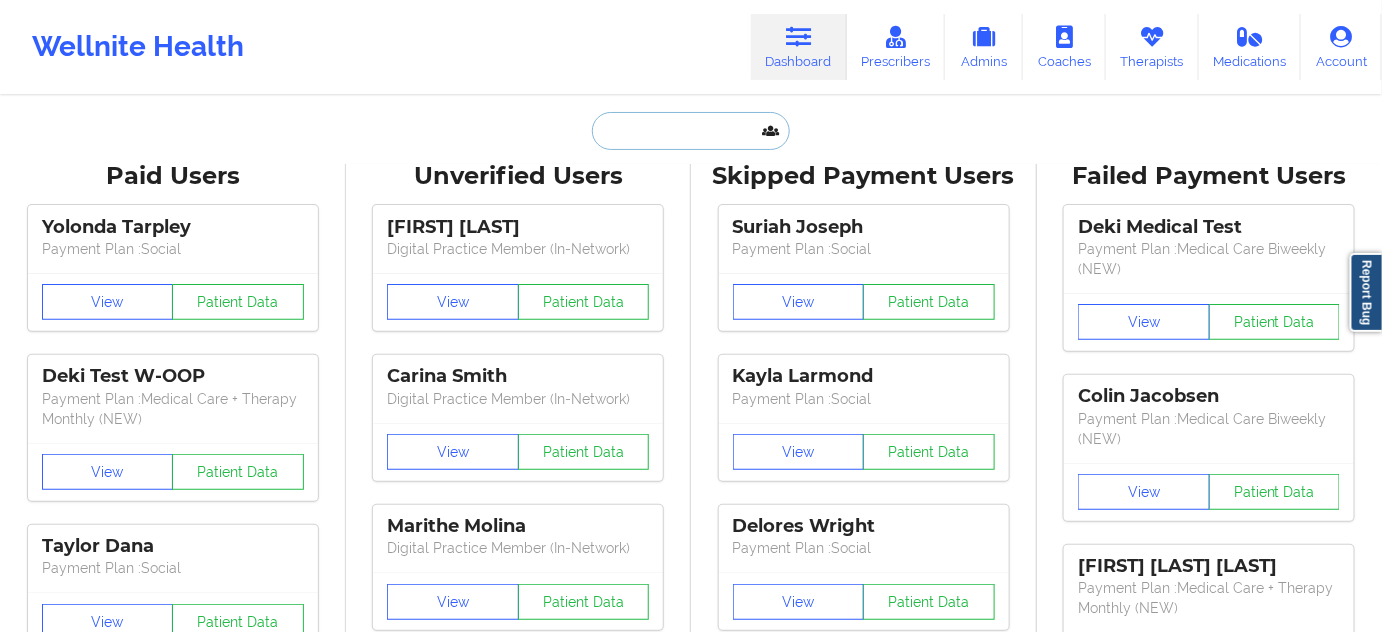 click at bounding box center (691, 131) 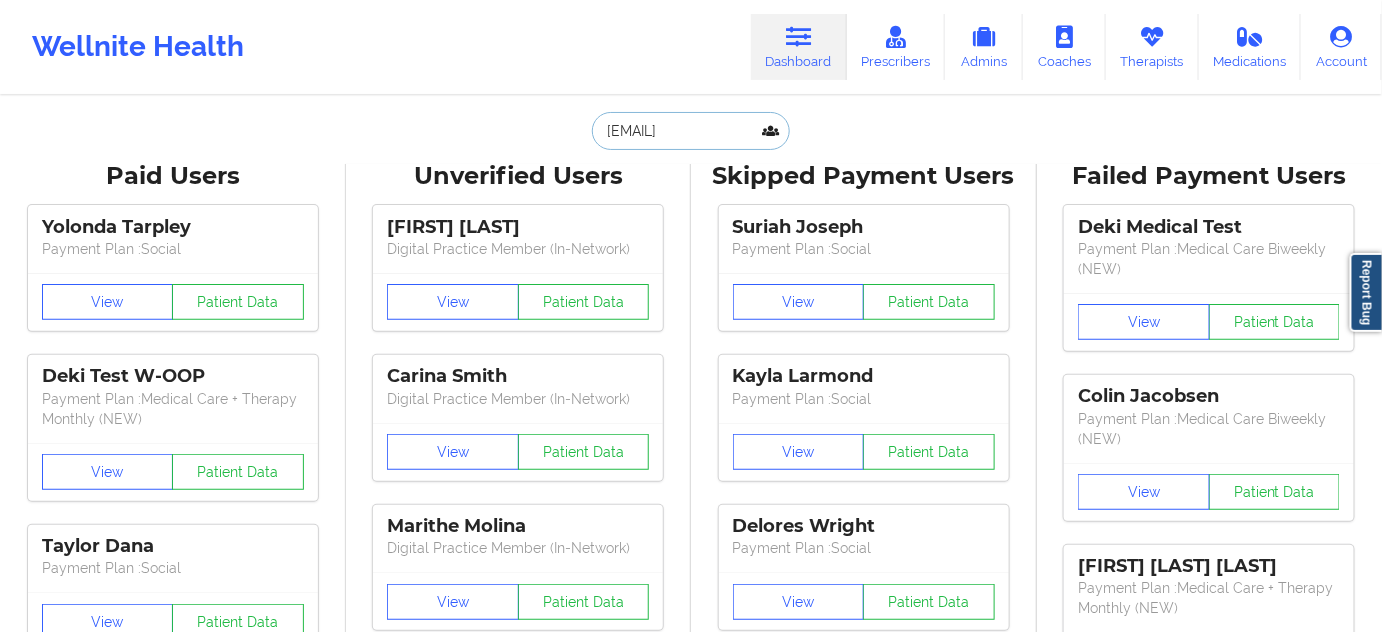 scroll, scrollTop: 0, scrollLeft: 43, axis: horizontal 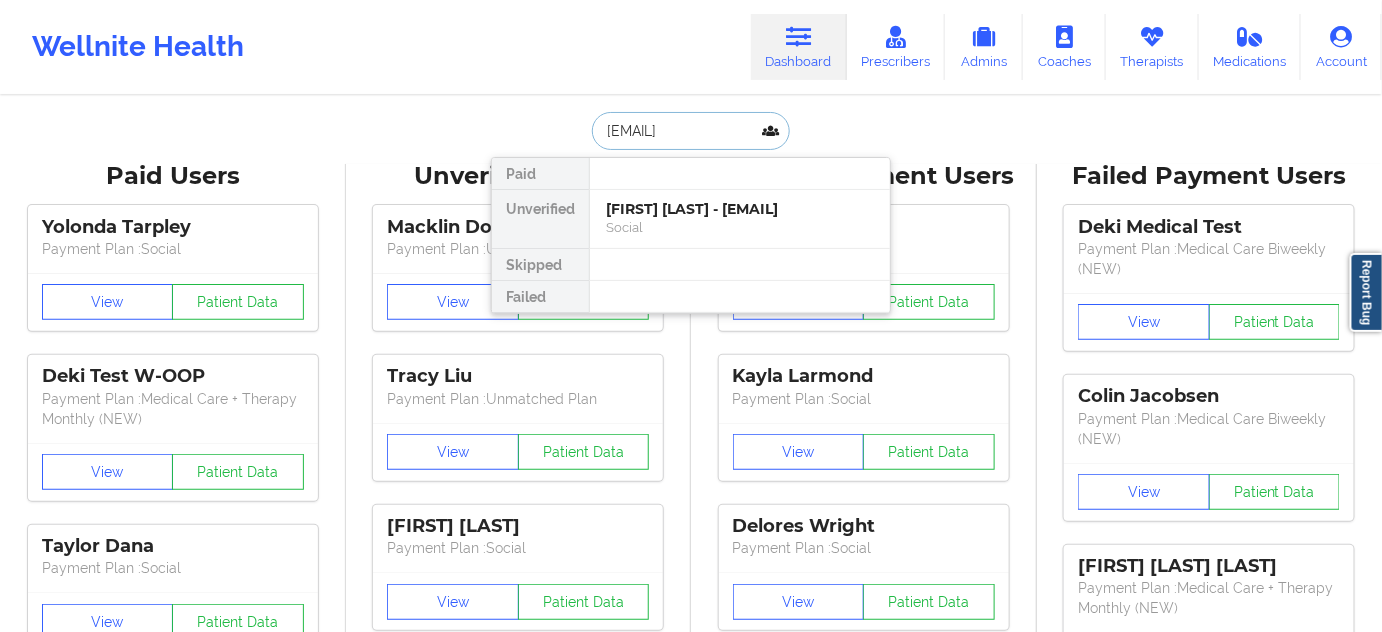 click on "[FIRST] [LAST] - [EMAIL]" at bounding box center (740, 209) 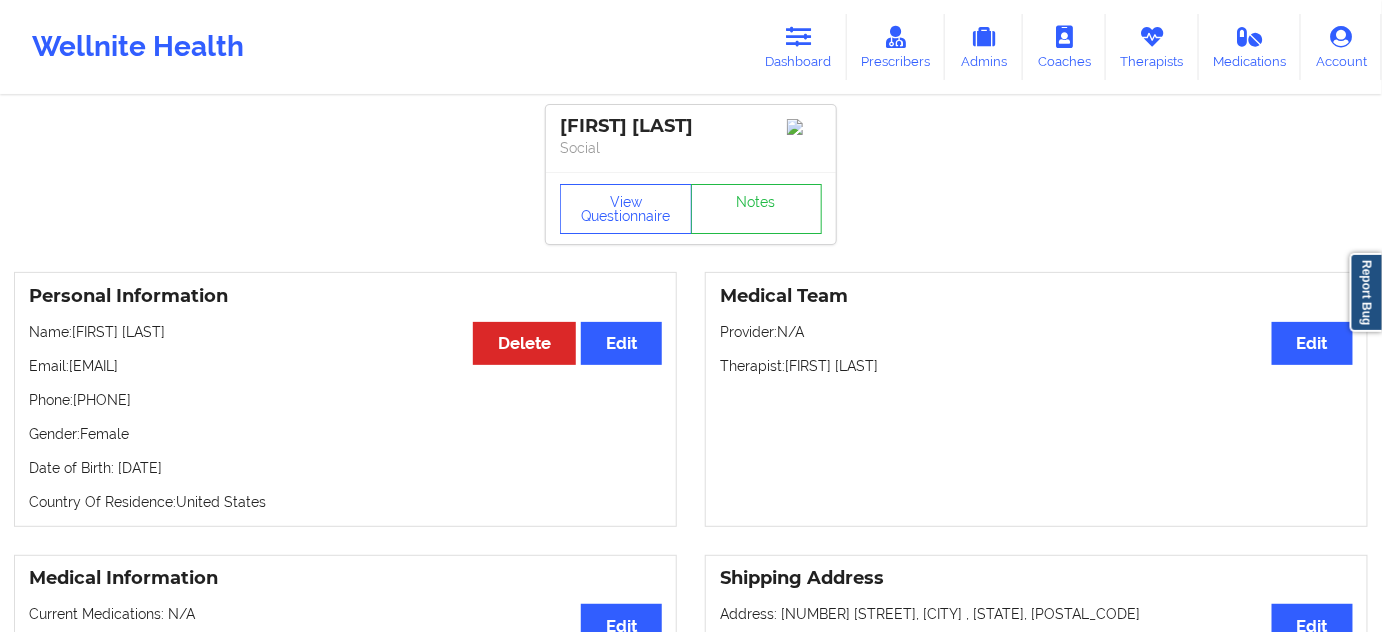 drag, startPoint x: 730, startPoint y: 125, endPoint x: 555, endPoint y: 121, distance: 175.04572 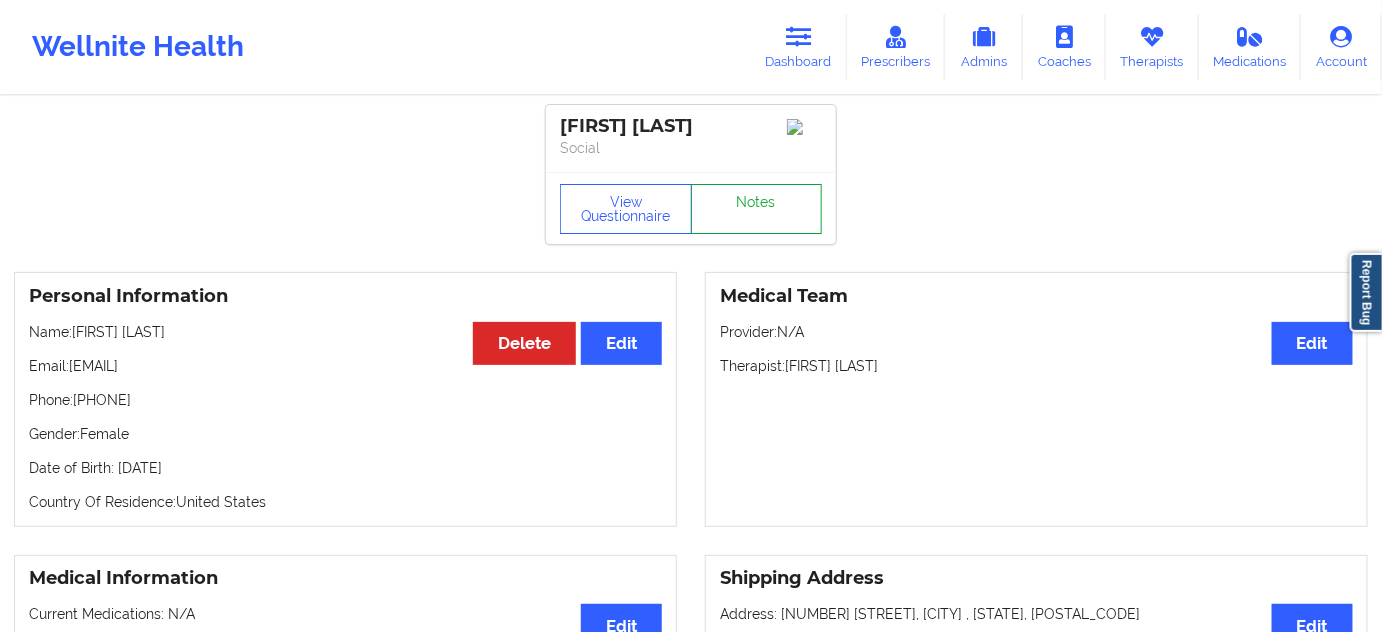 click on "Notes" at bounding box center [757, 209] 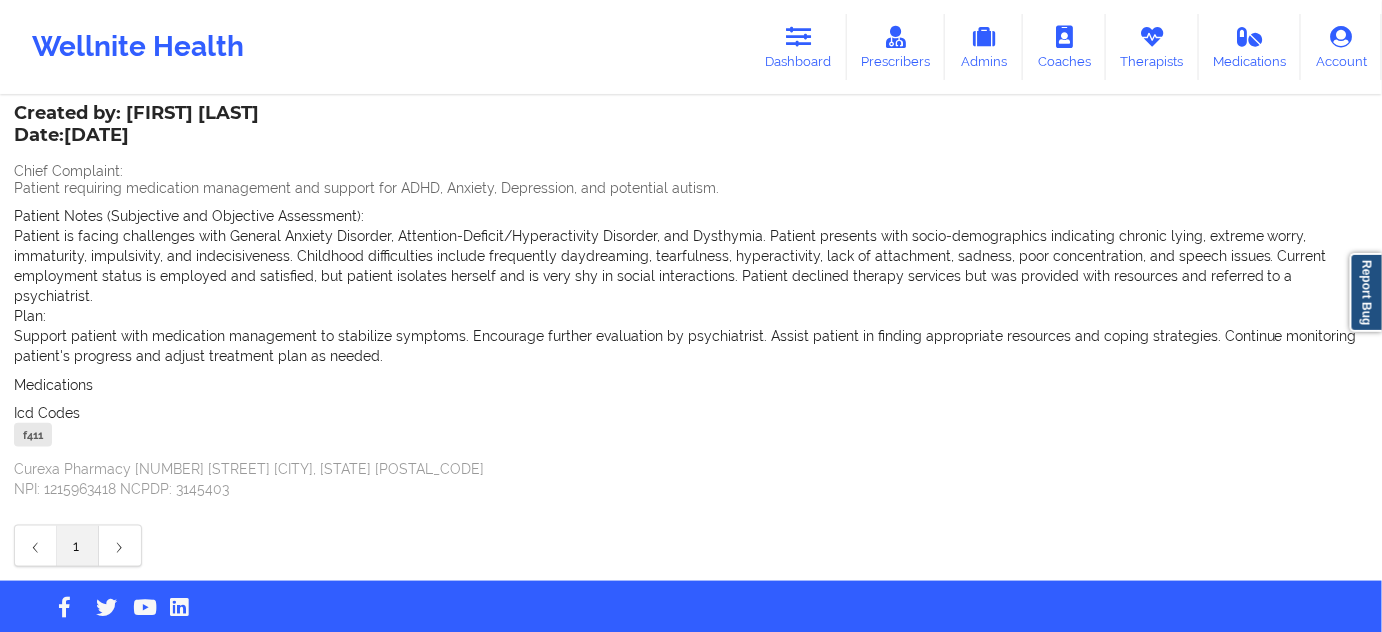 scroll, scrollTop: 528, scrollLeft: 0, axis: vertical 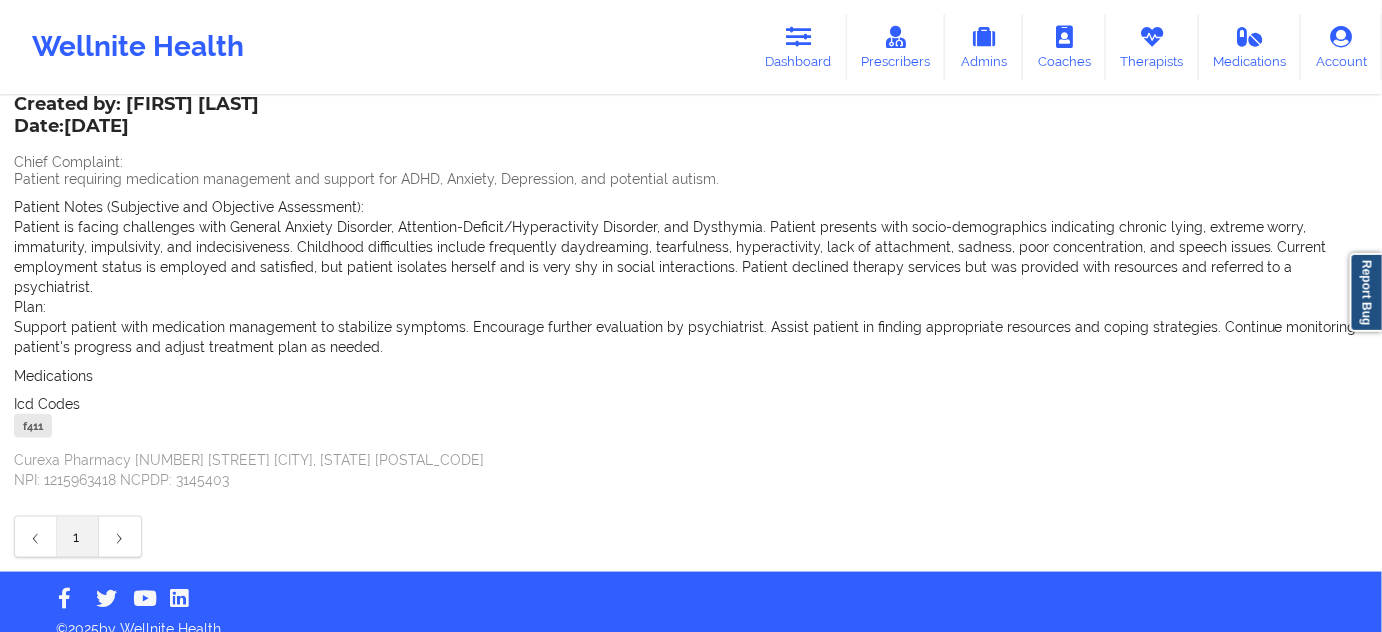 click on "f411" at bounding box center (33, 426) 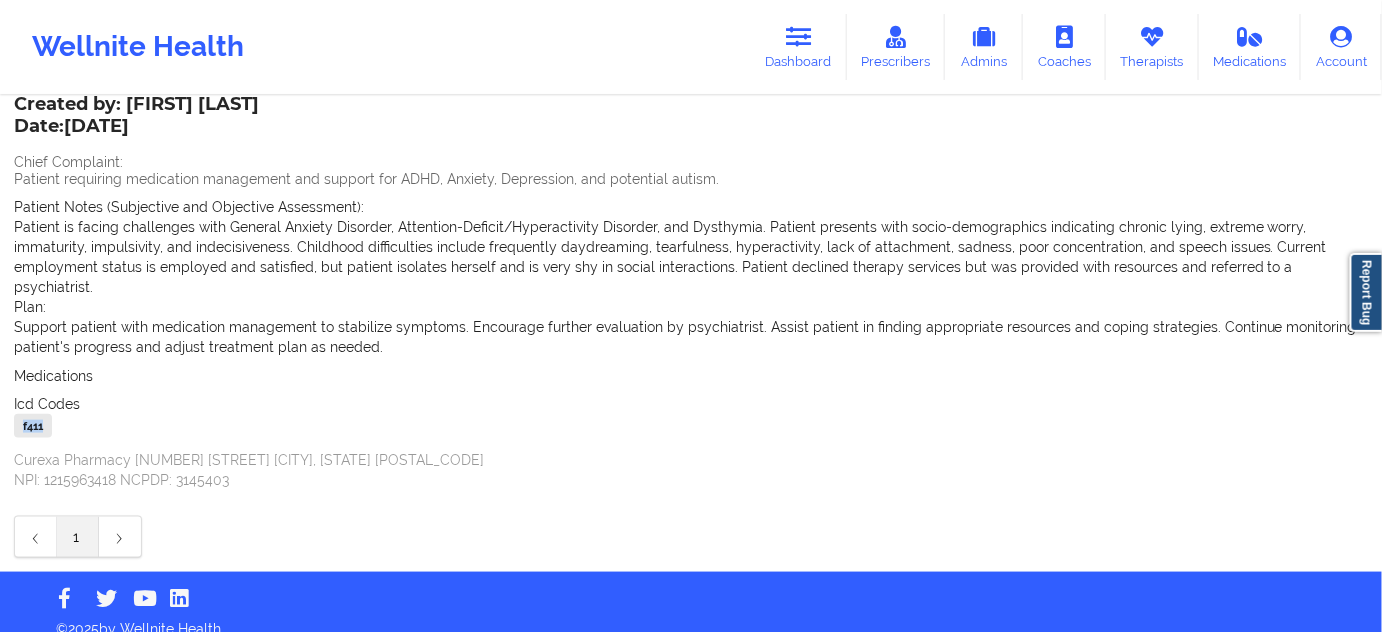 click on "f411" at bounding box center [33, 426] 